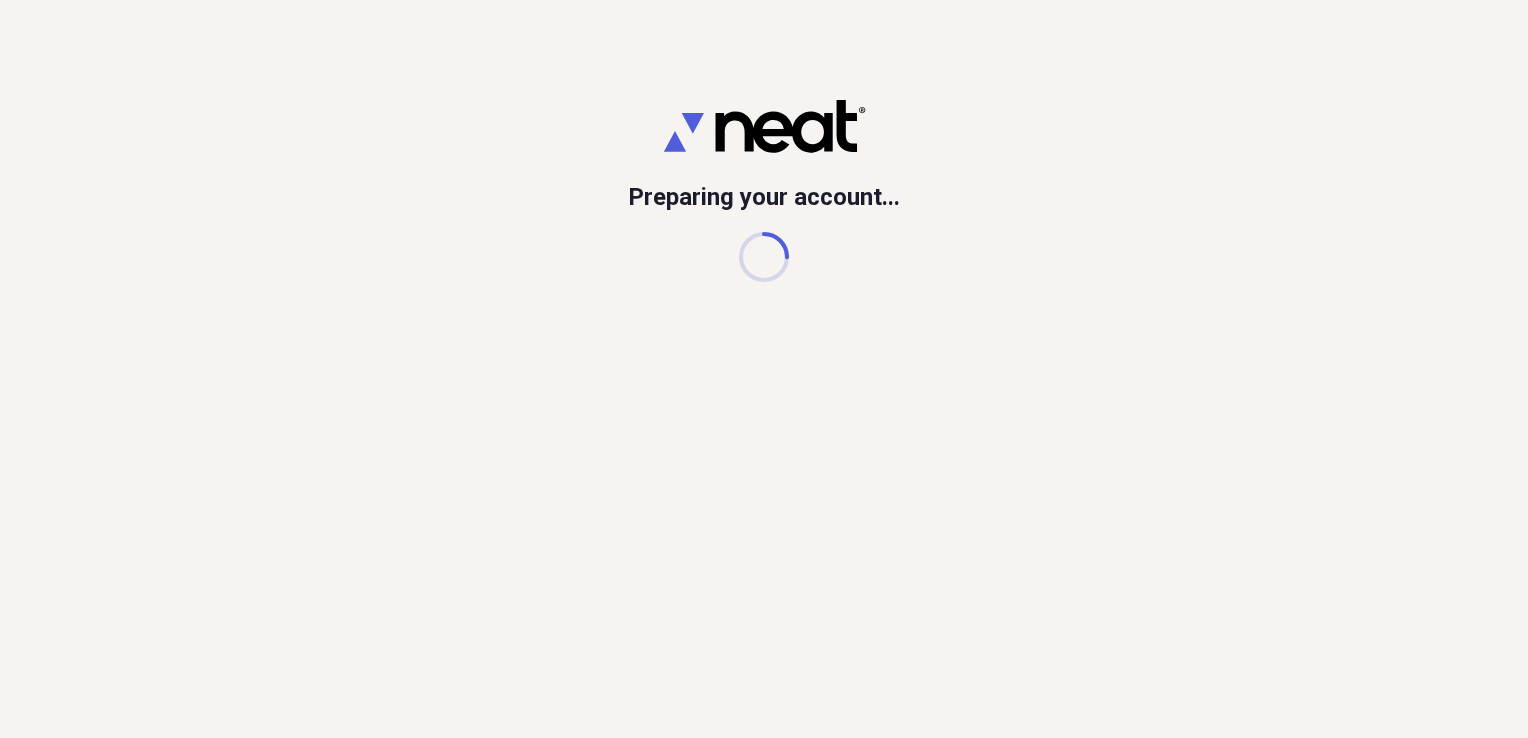scroll, scrollTop: 0, scrollLeft: 0, axis: both 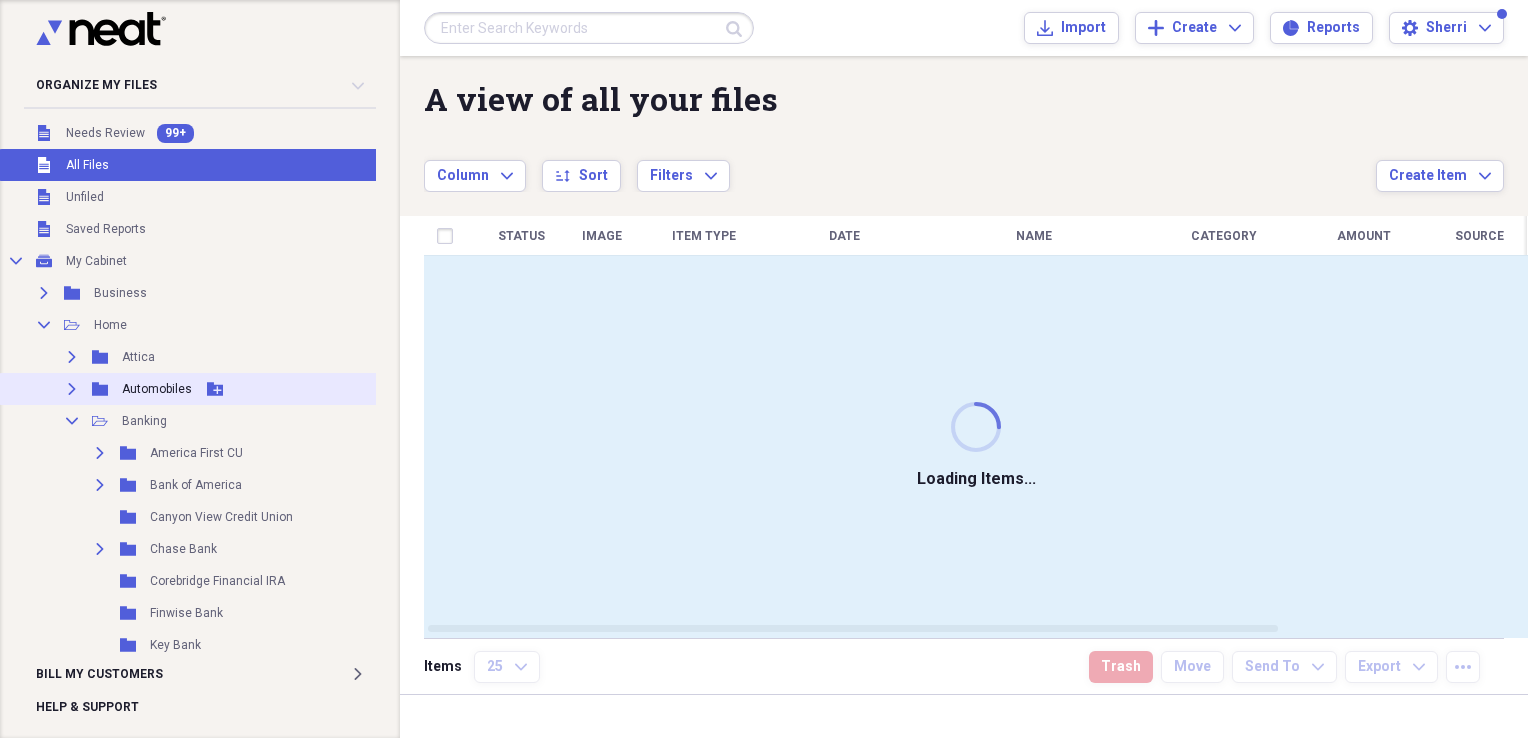 click on "Expand" 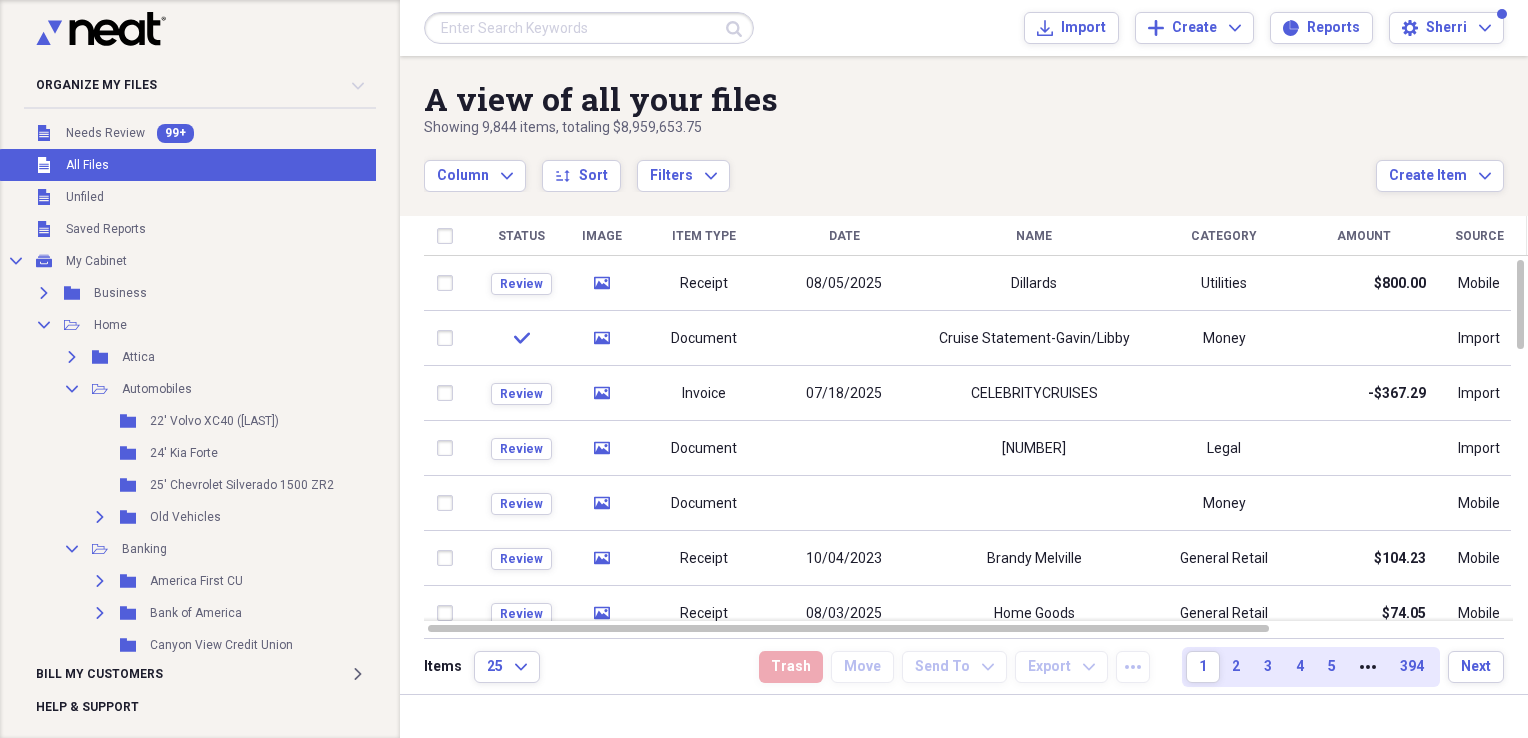 click on "25' Chevrolet Silverado 1500 ZR2" at bounding box center (242, 485) 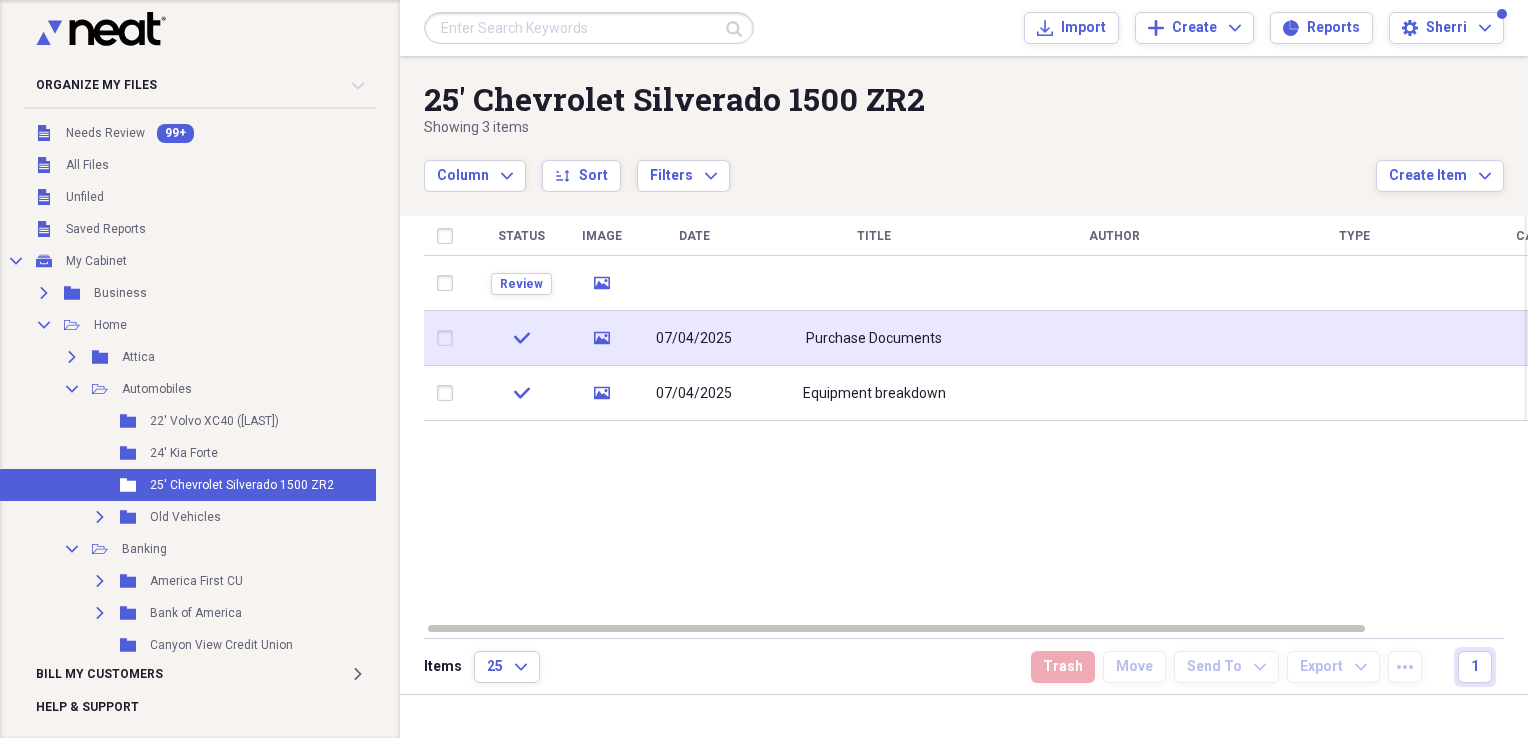 click on "07/04/2025" at bounding box center (694, 339) 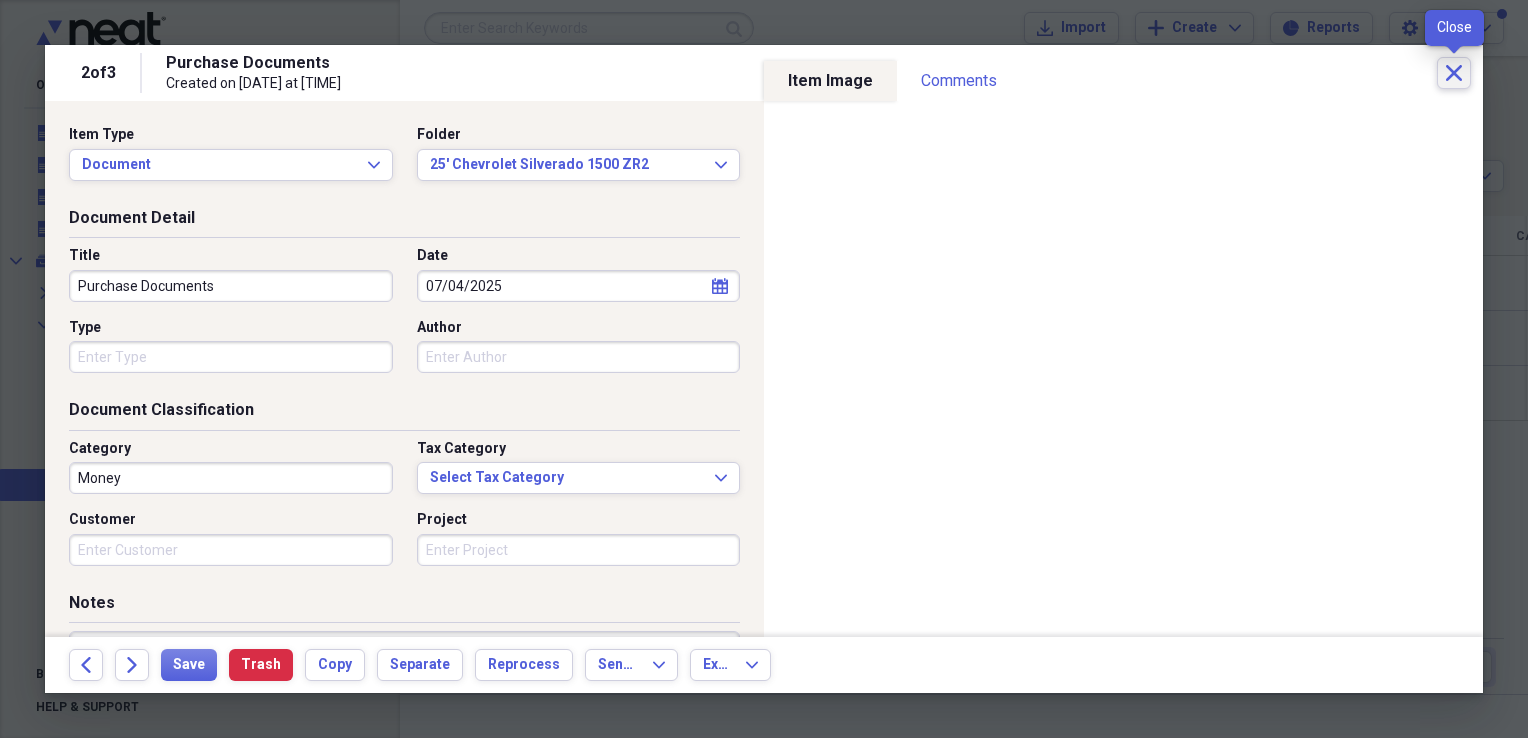 click on "Close" at bounding box center [1454, 73] 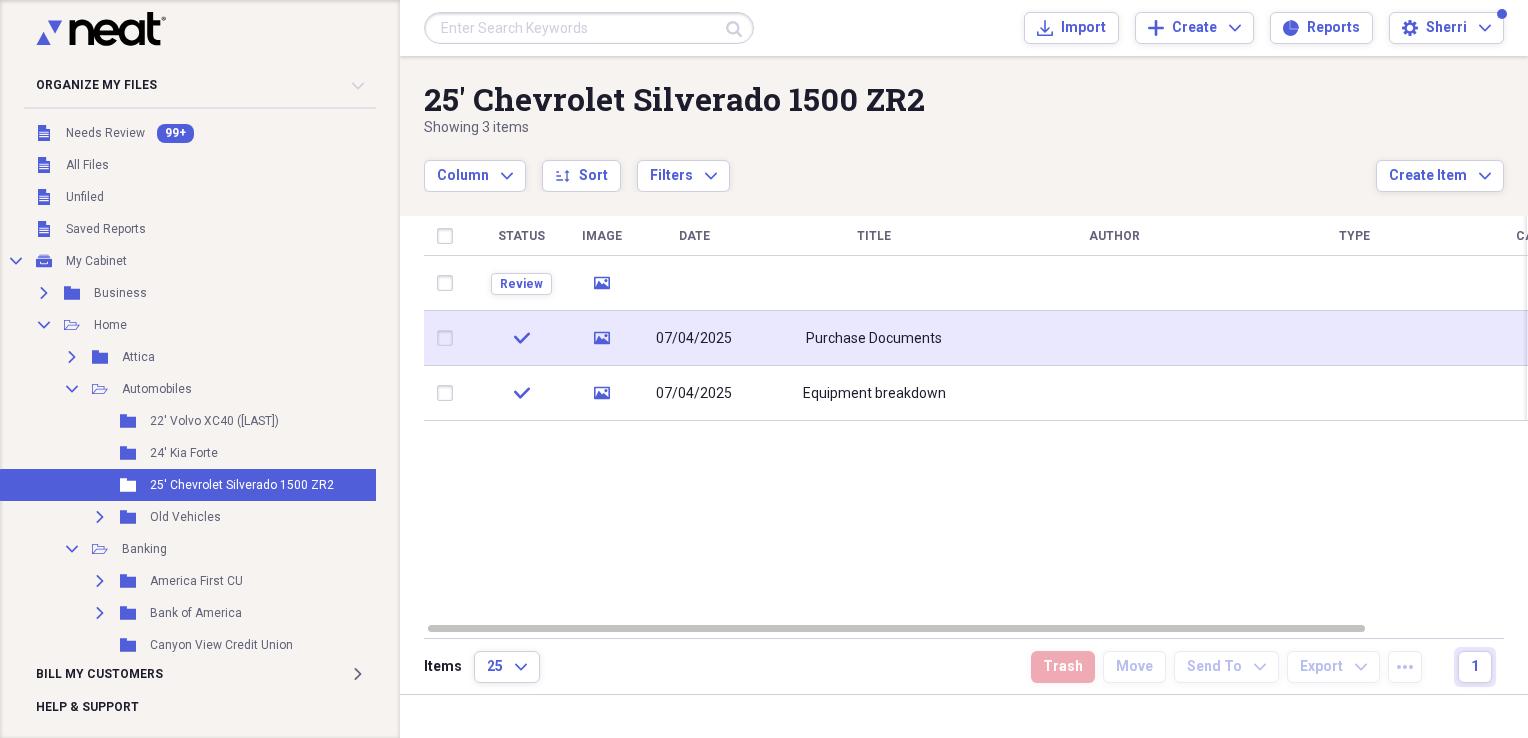 click on "Purchase Documents" at bounding box center (874, 339) 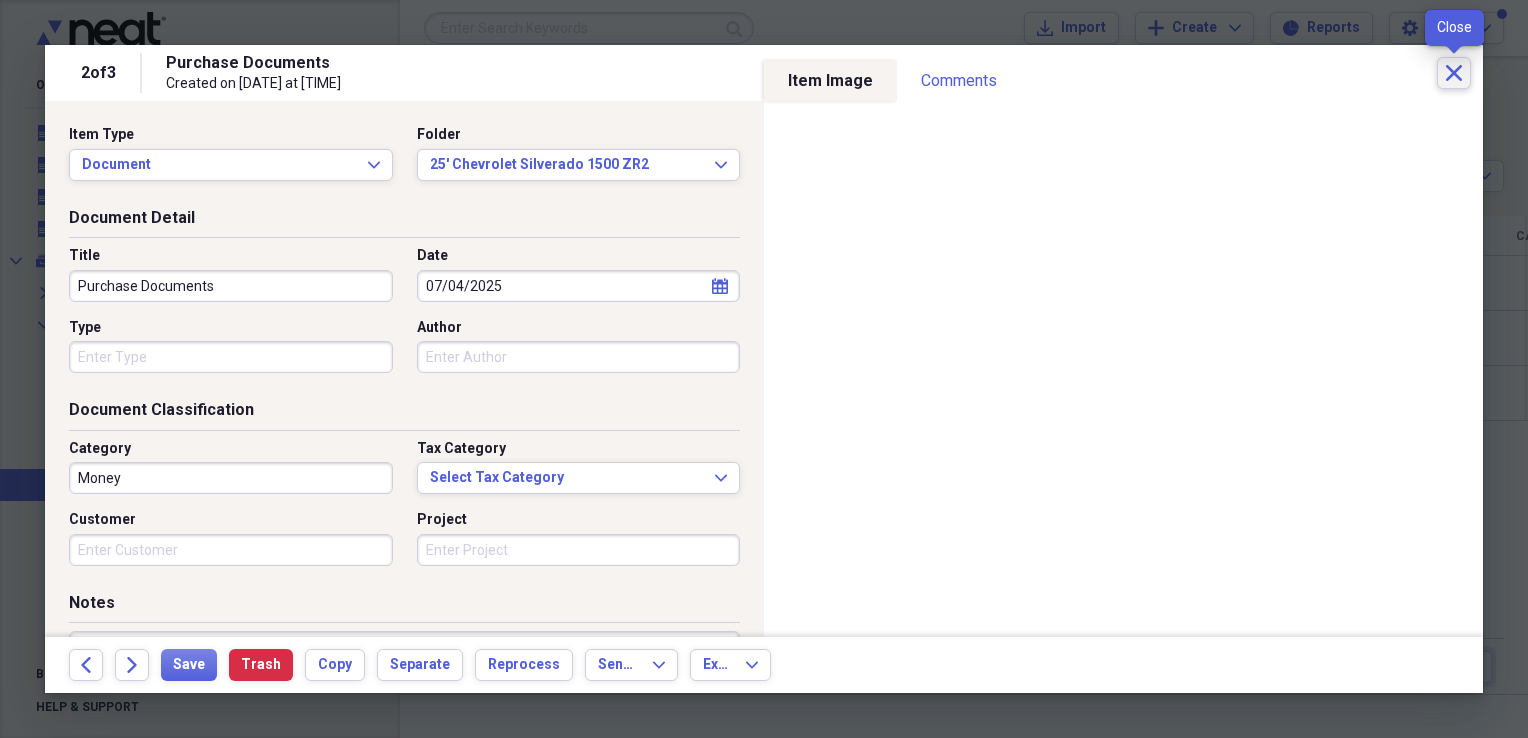 click on "Close" at bounding box center [1454, 73] 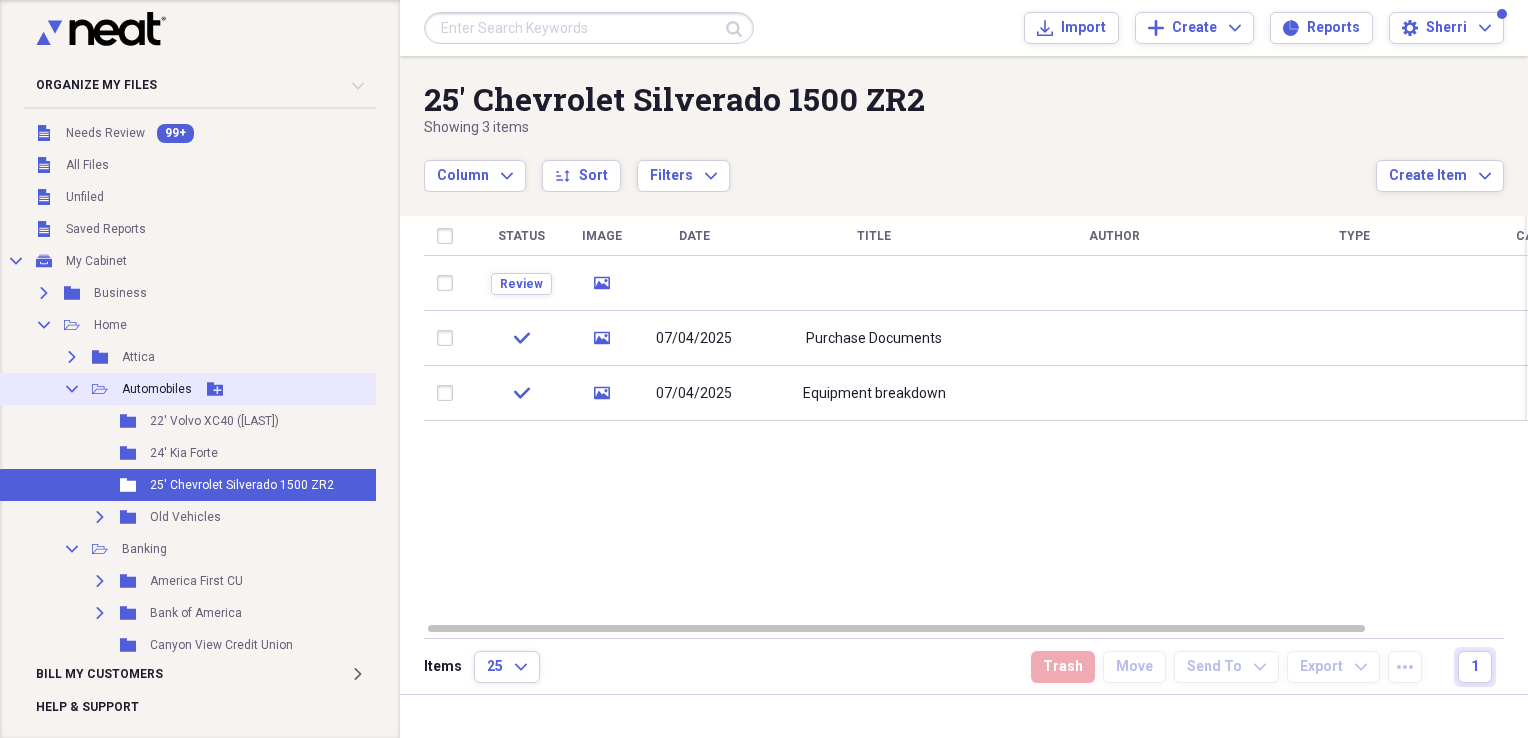 click on "Collapse" 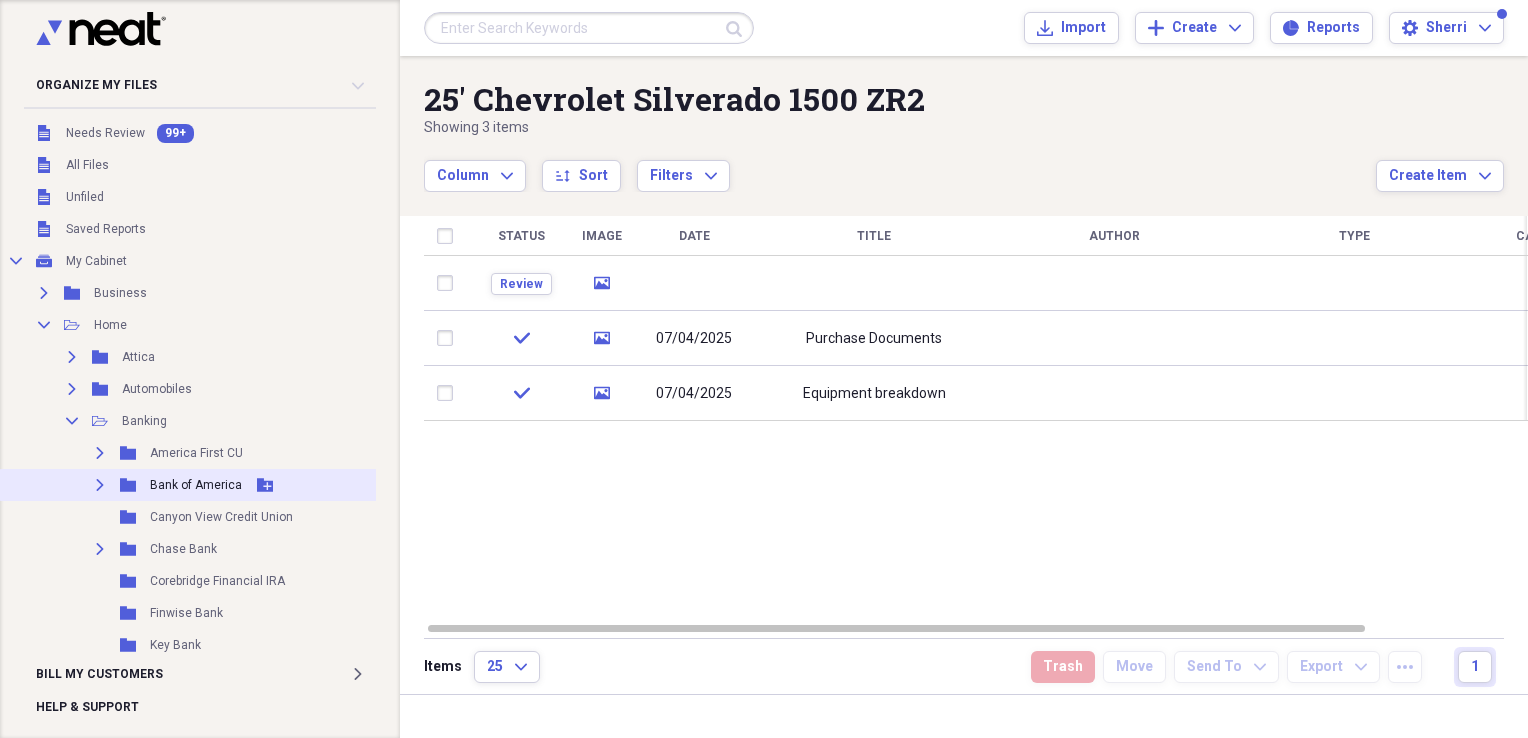 click on "Canyon View Credit Union" at bounding box center (221, 517) 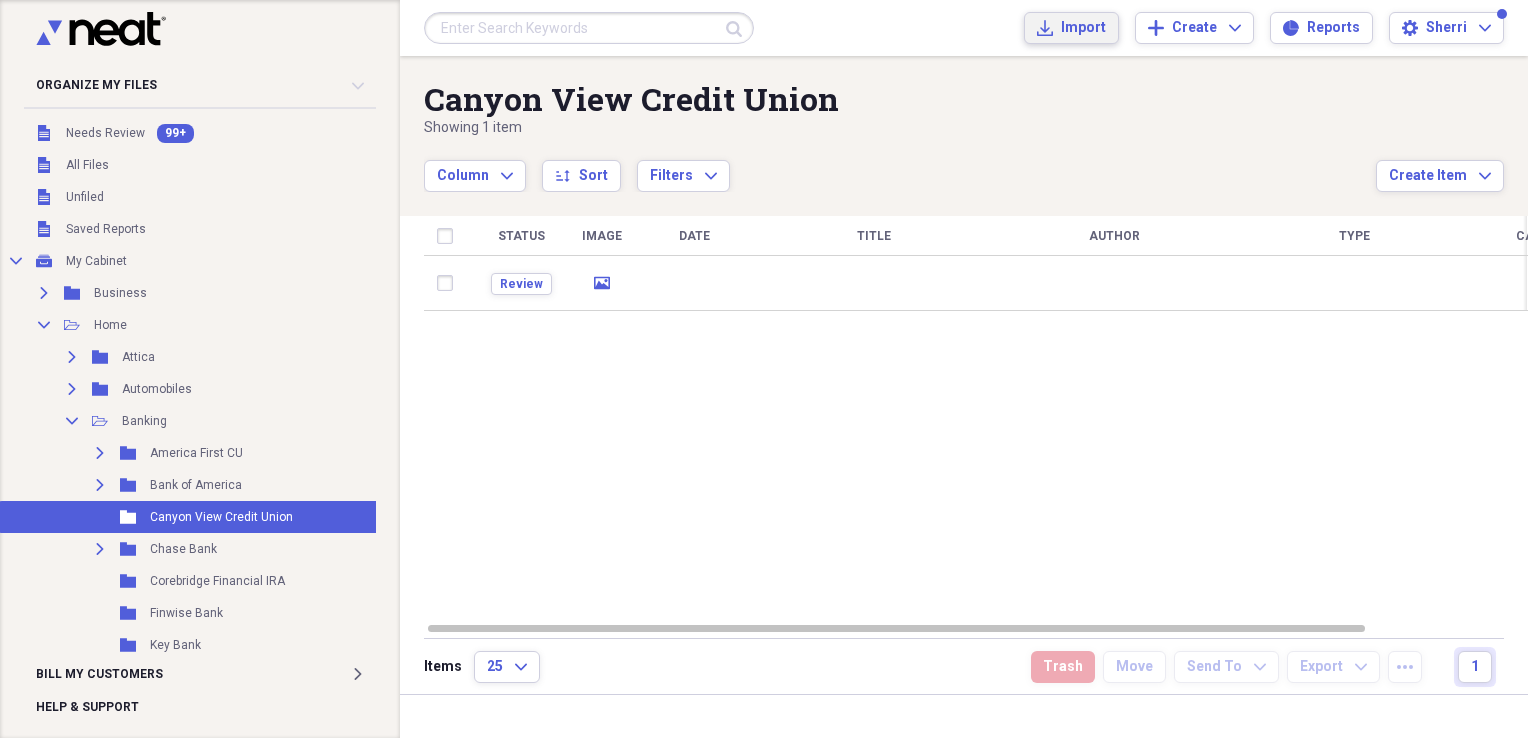 click on "Import" at bounding box center [1083, 28] 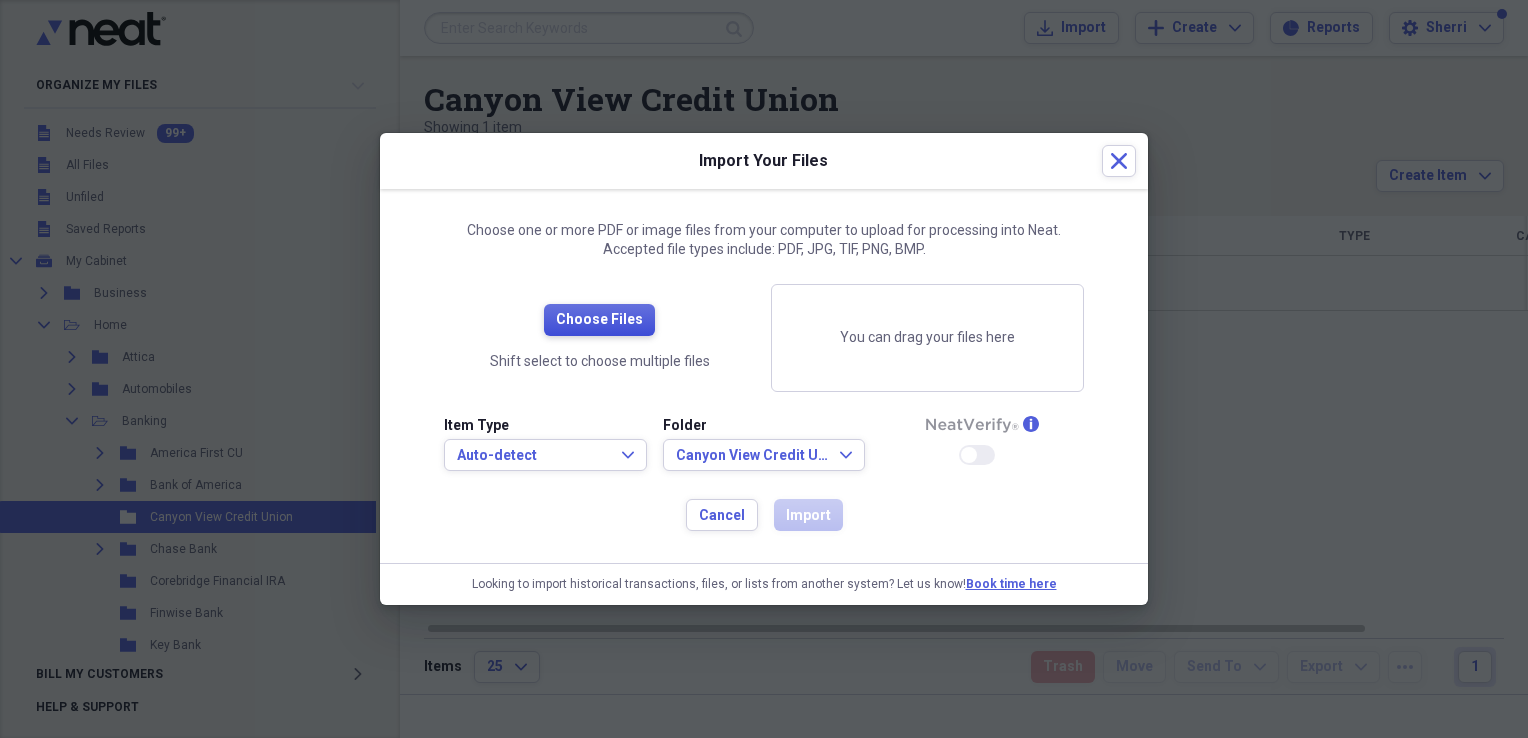 click on "Choose Files" at bounding box center [599, 320] 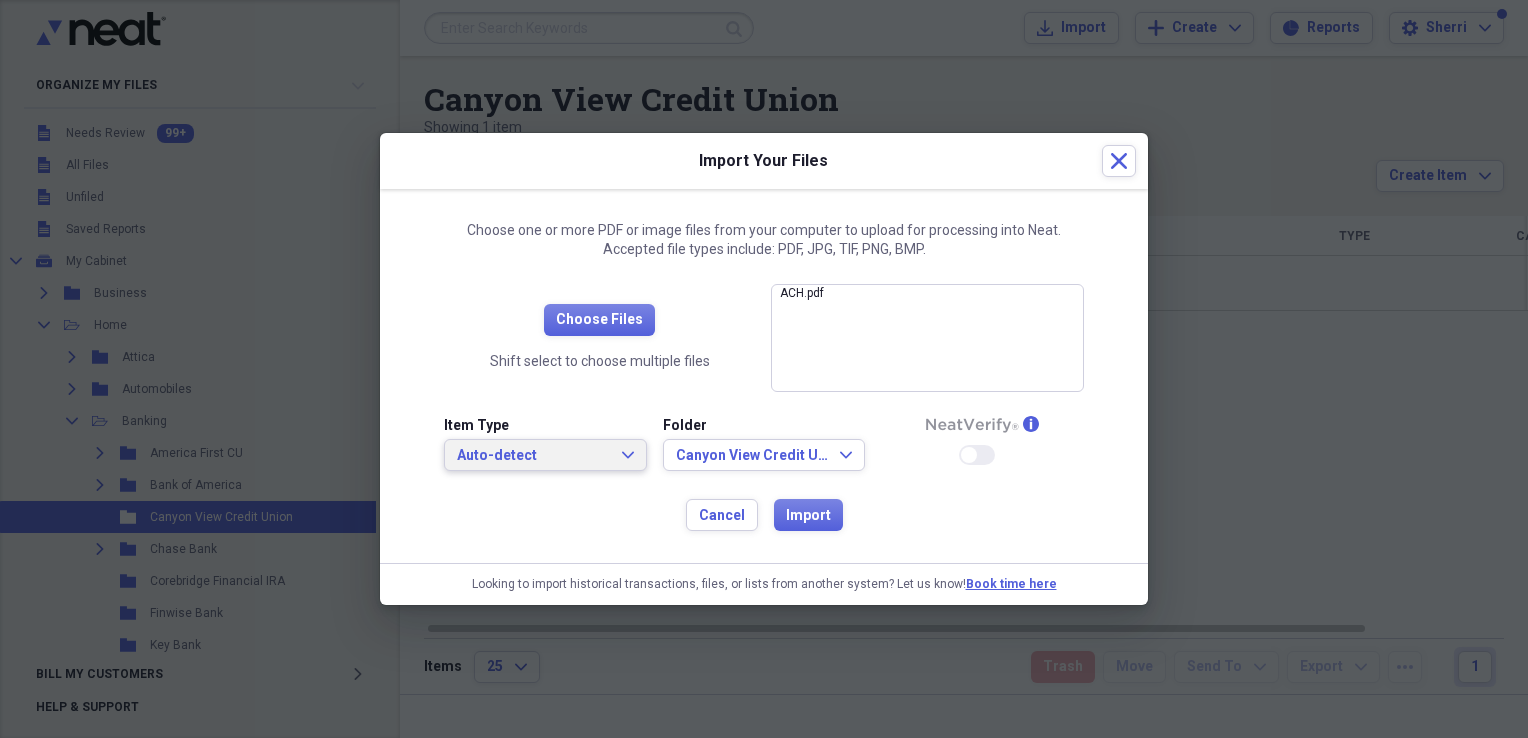 click on "Auto-detect Expand" at bounding box center [545, 456] 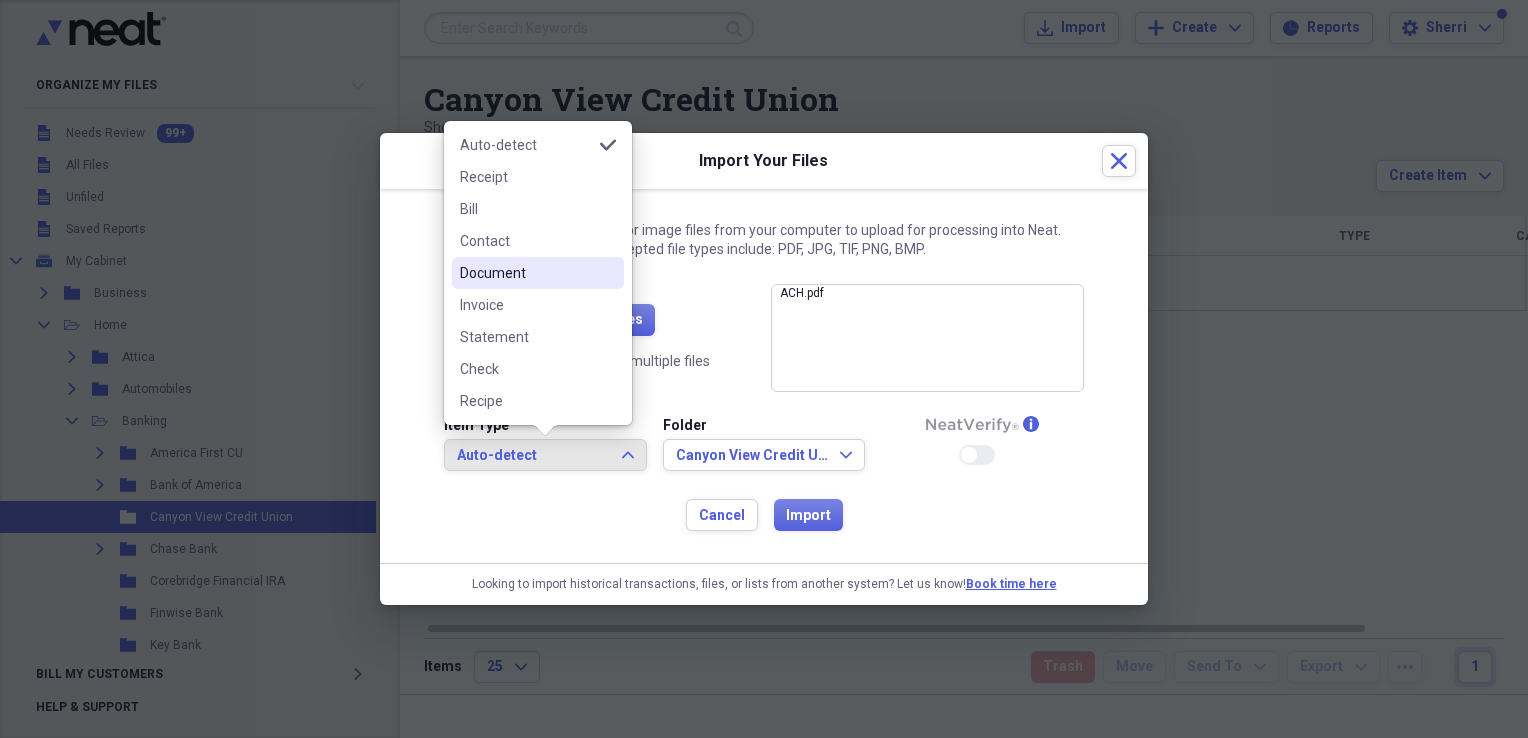 click on "Document" at bounding box center (526, 273) 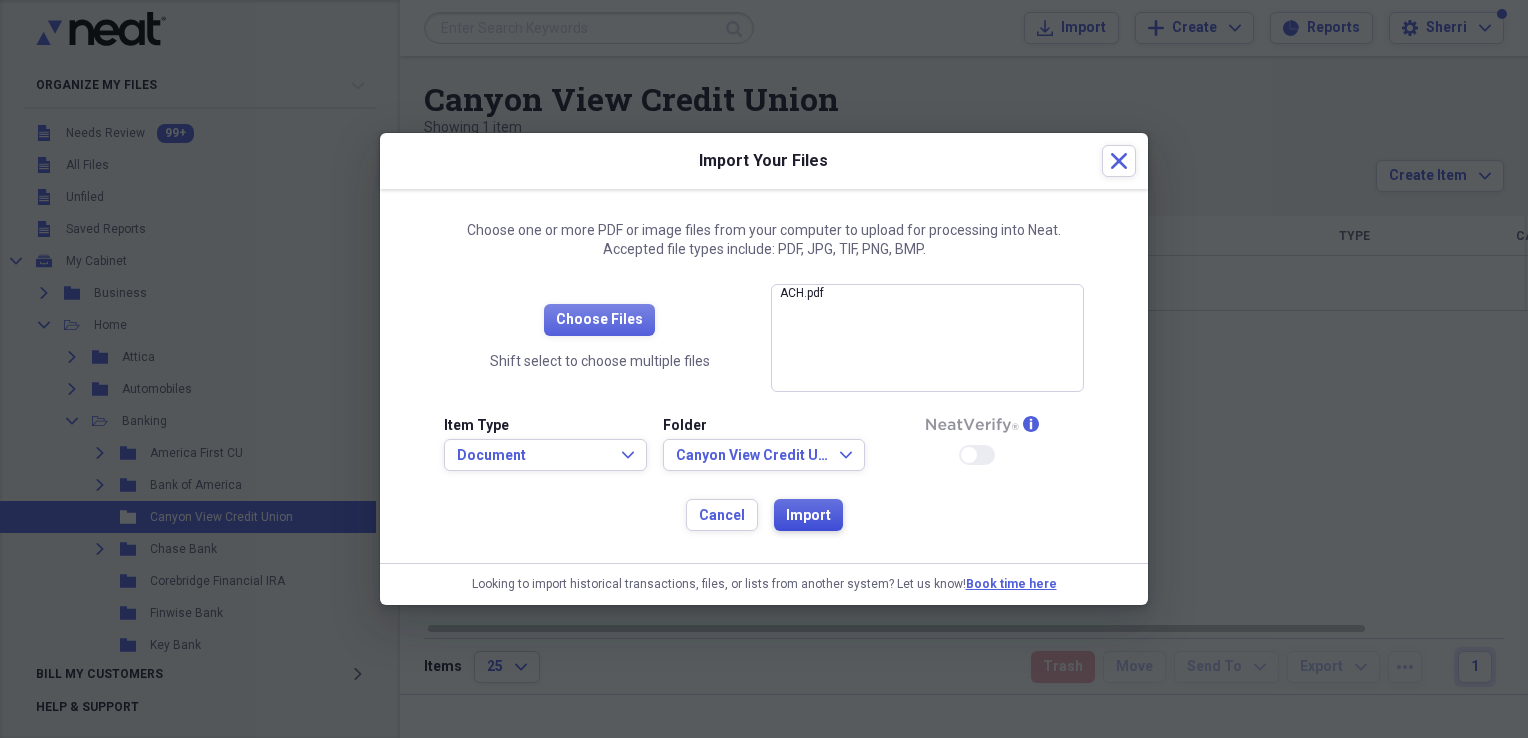 click on "Import" at bounding box center (808, 516) 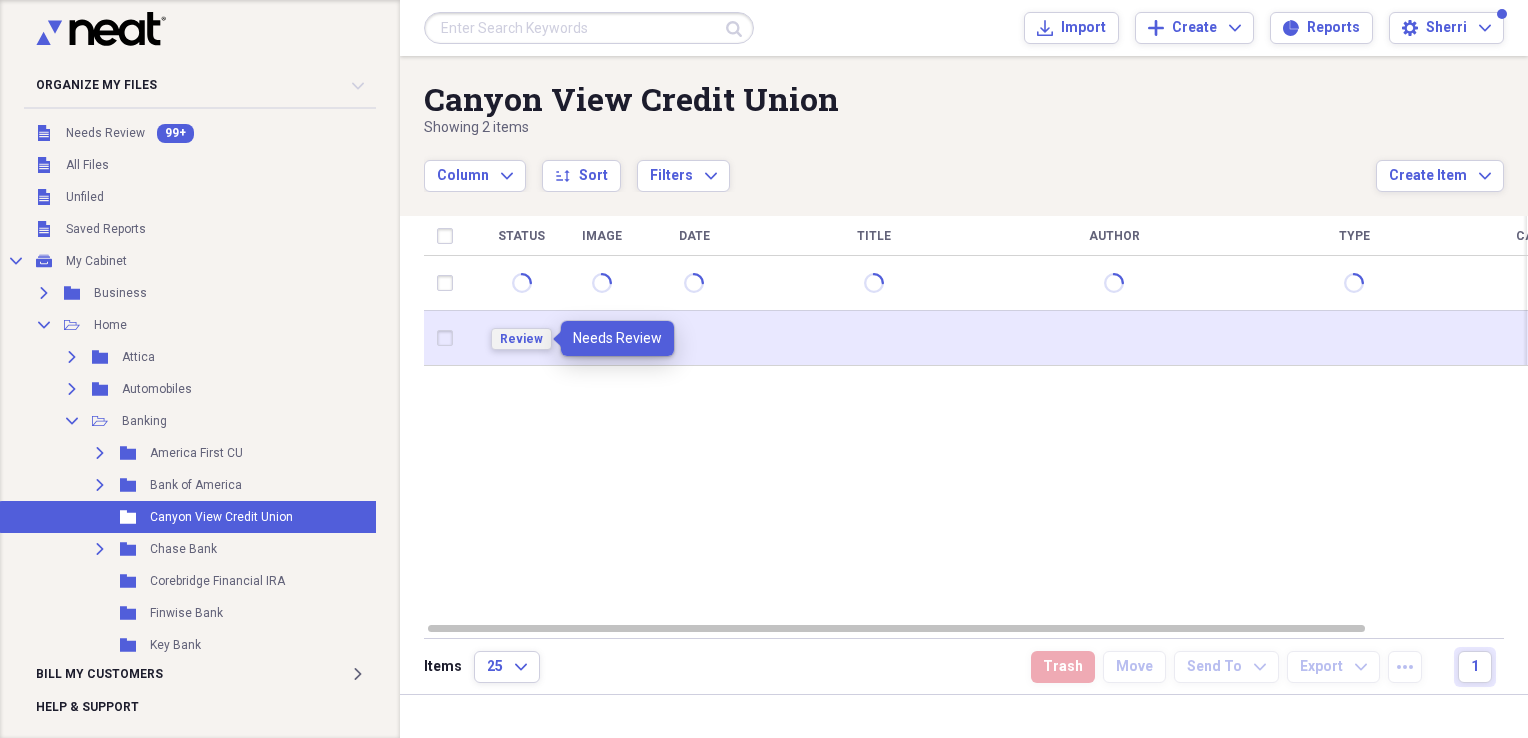 click on "Review" at bounding box center (521, 339) 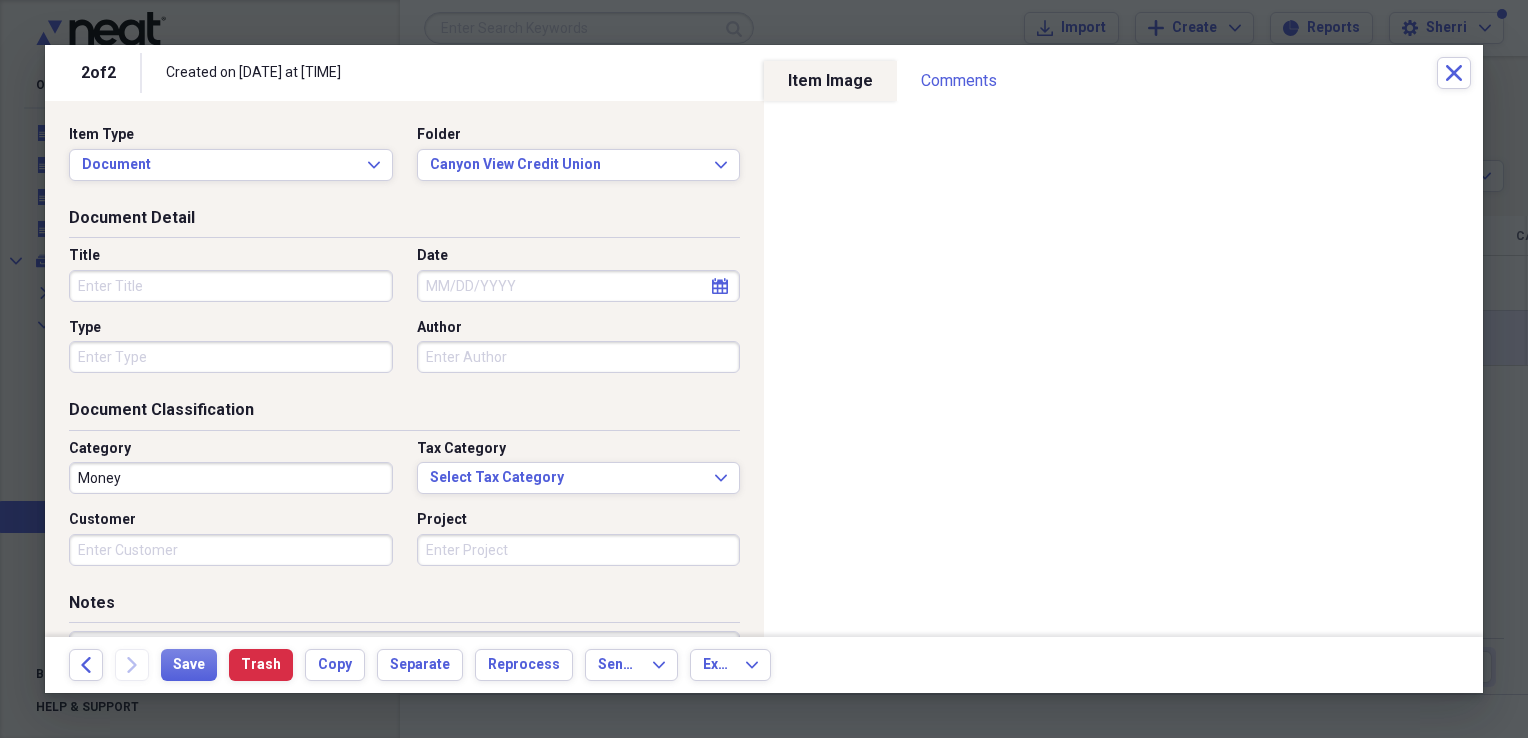 click on "Title" at bounding box center (231, 286) 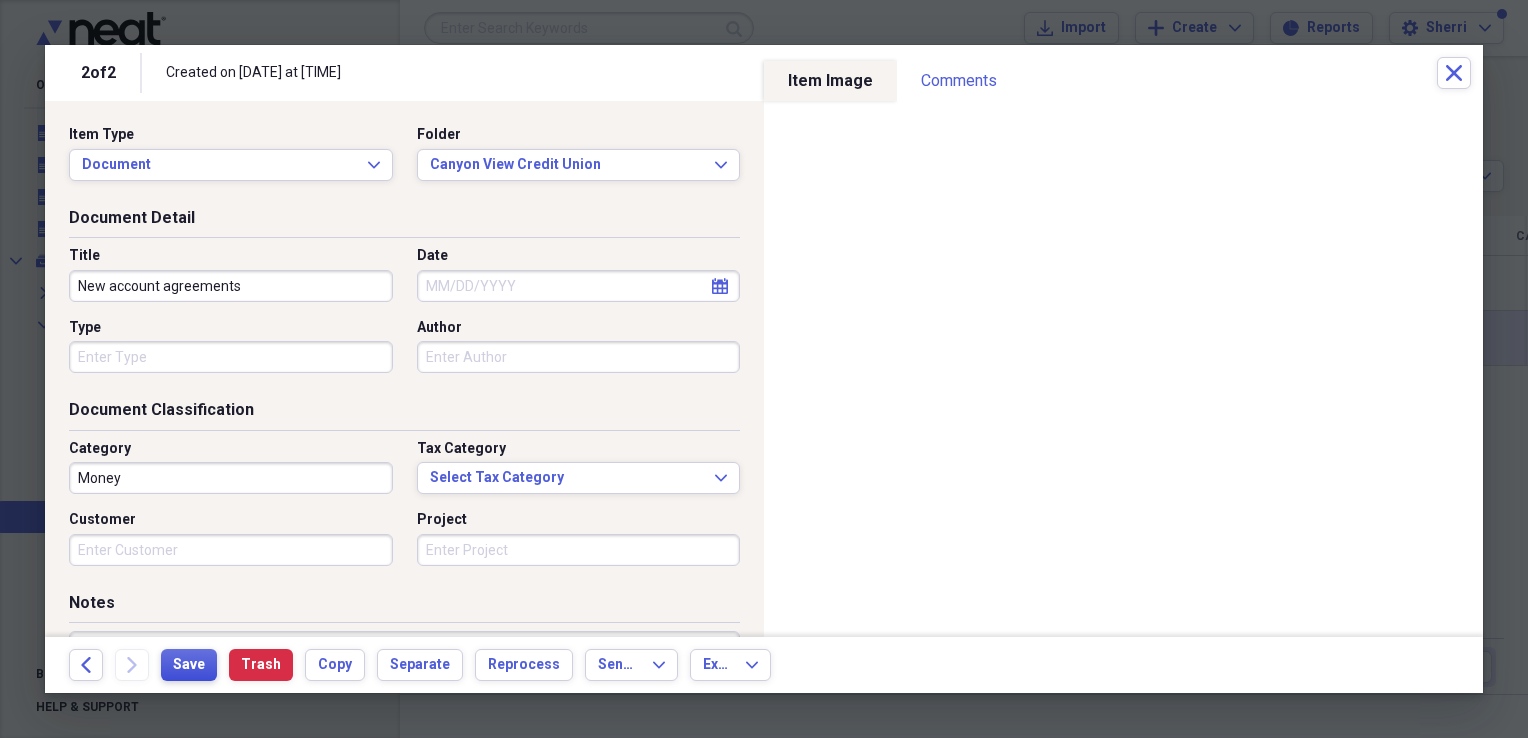 type on "New account agreements" 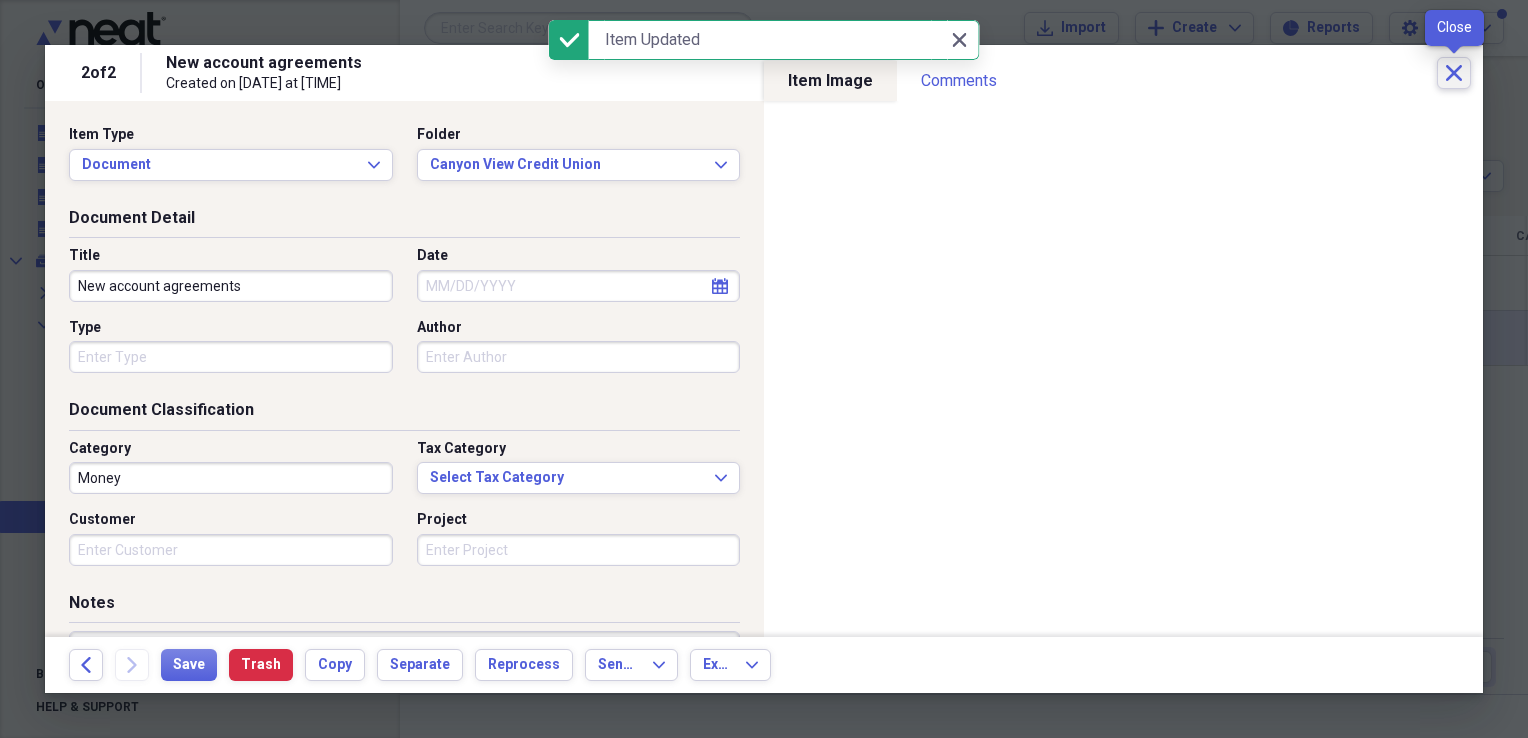 click on "Close" 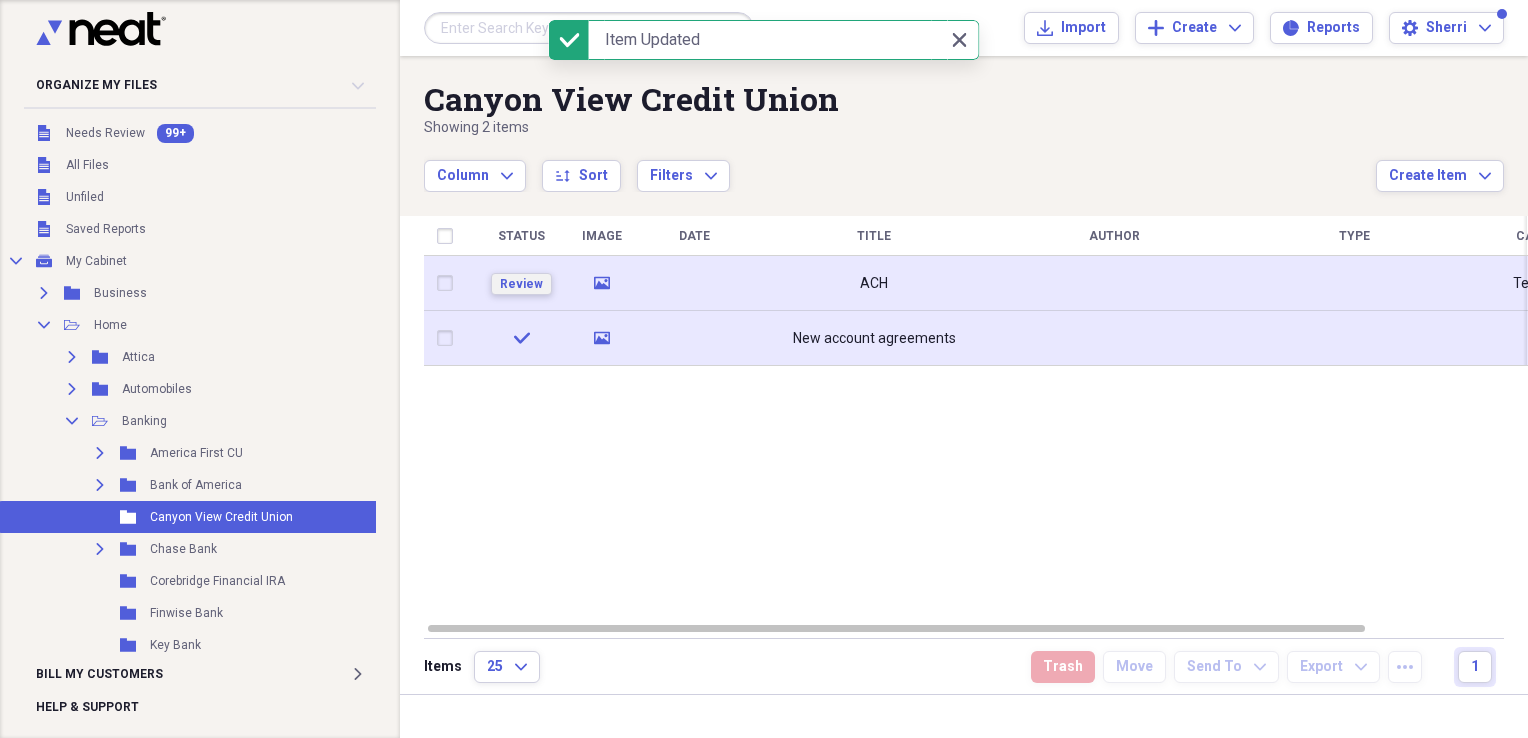click on "Review" at bounding box center [521, 284] 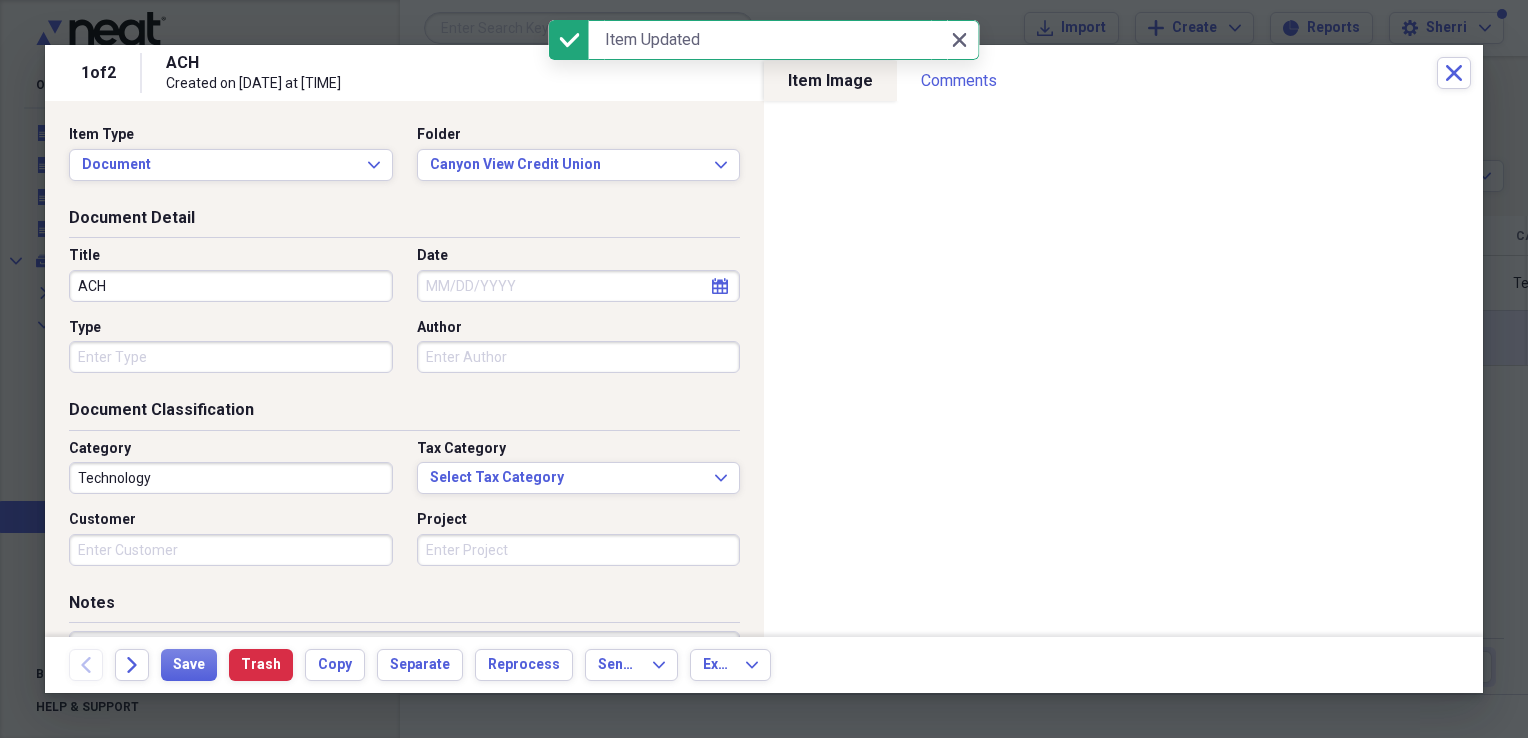 click on "ACH" at bounding box center (231, 286) 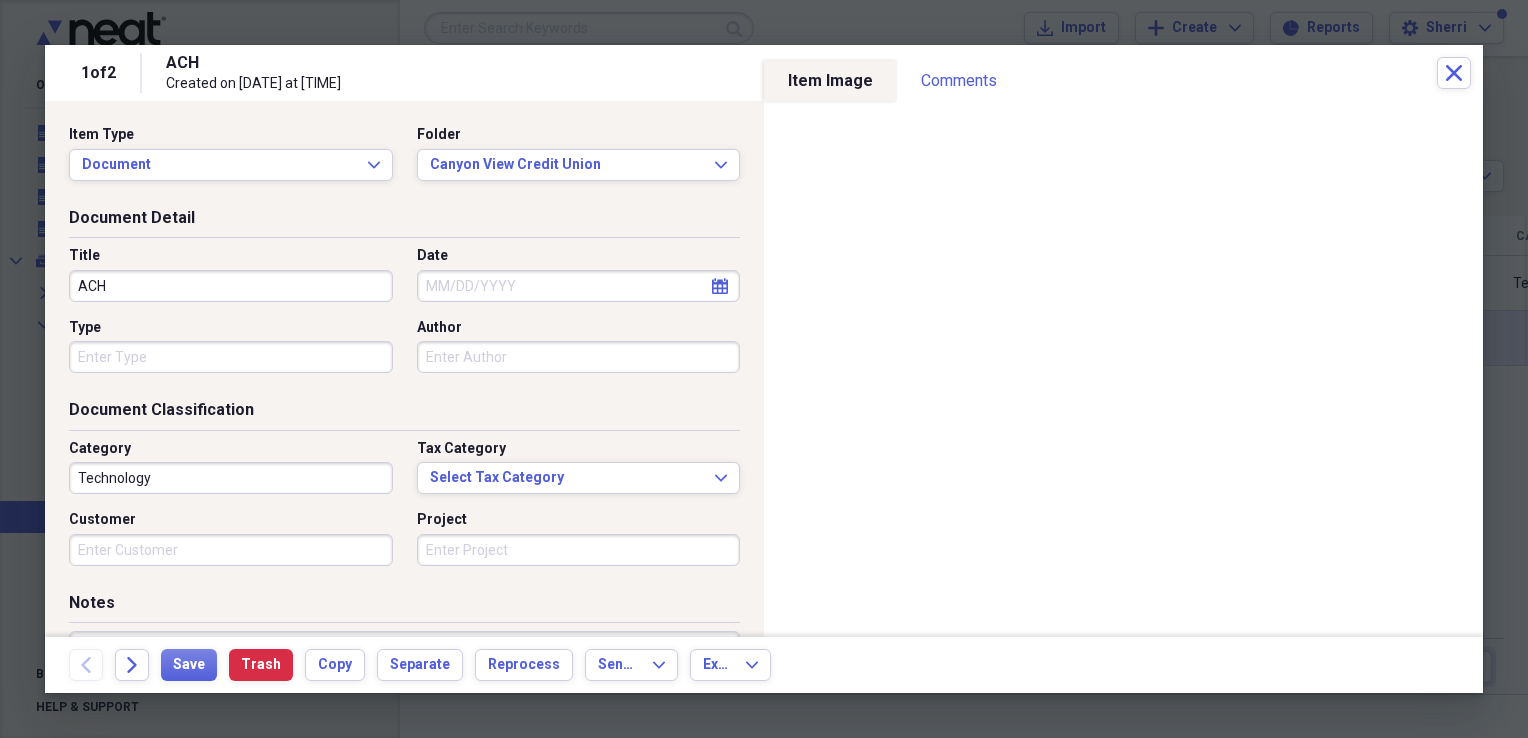 drag, startPoint x: 208, startPoint y: 286, endPoint x: 10, endPoint y: 275, distance: 198.30531 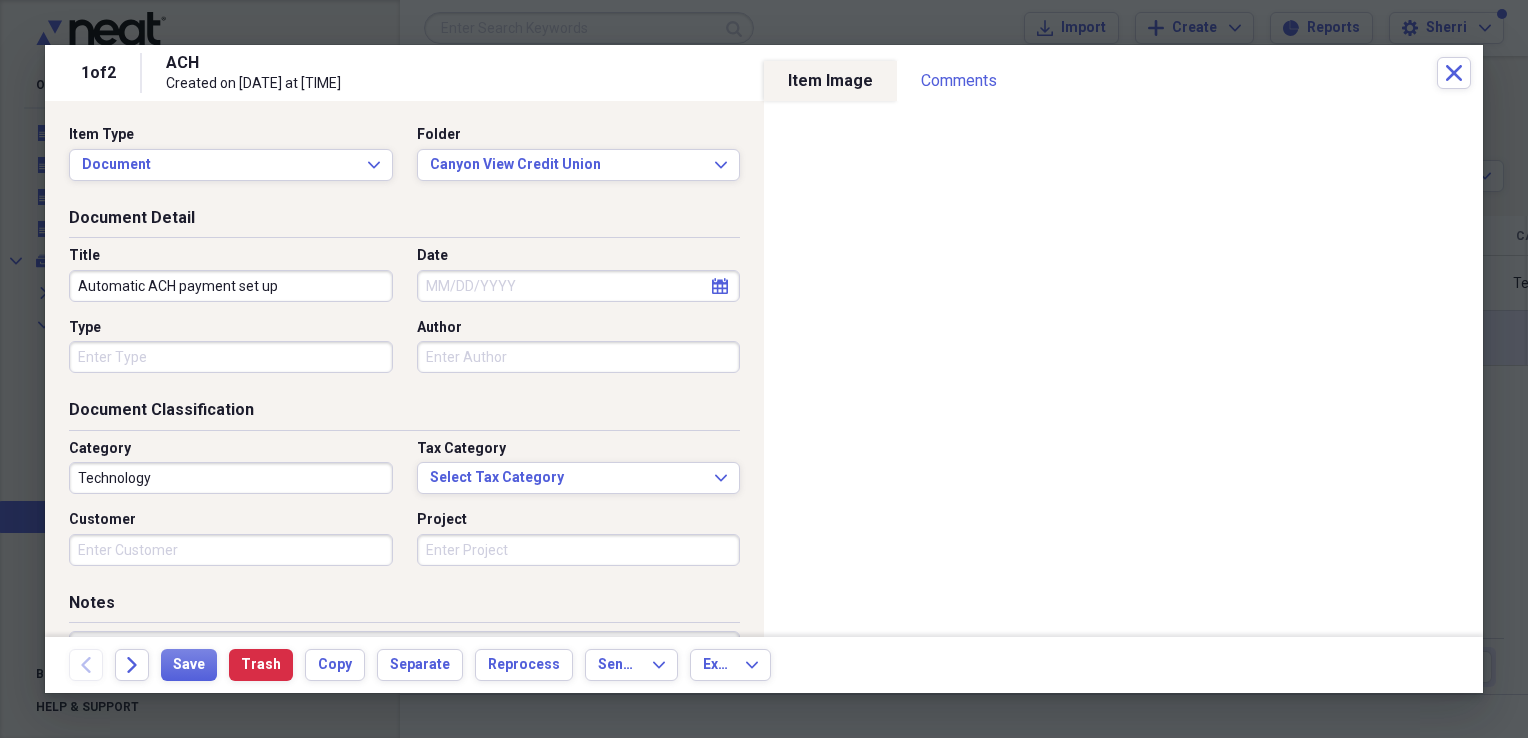 type on "Automatic ACH payment set up" 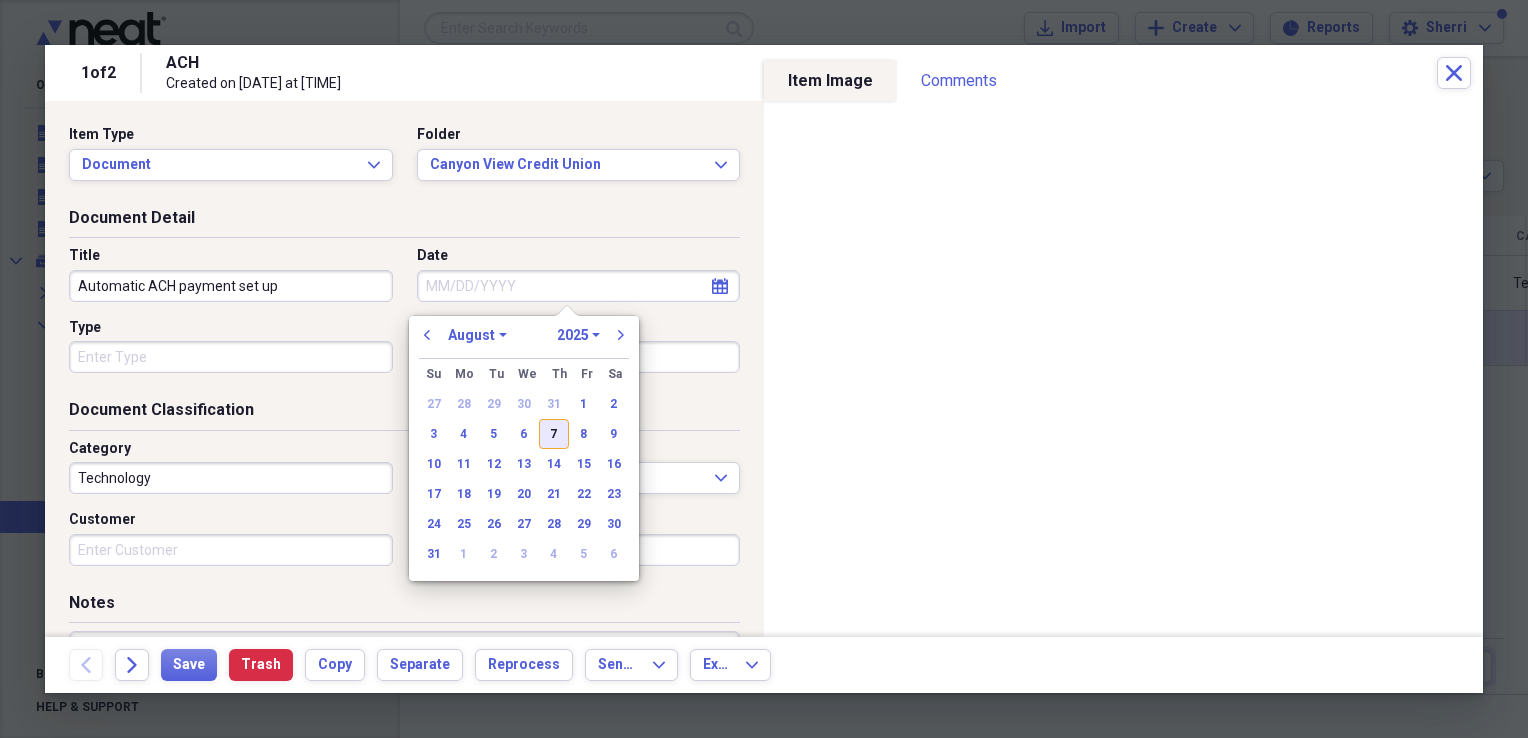 click on "7" at bounding box center (554, 434) 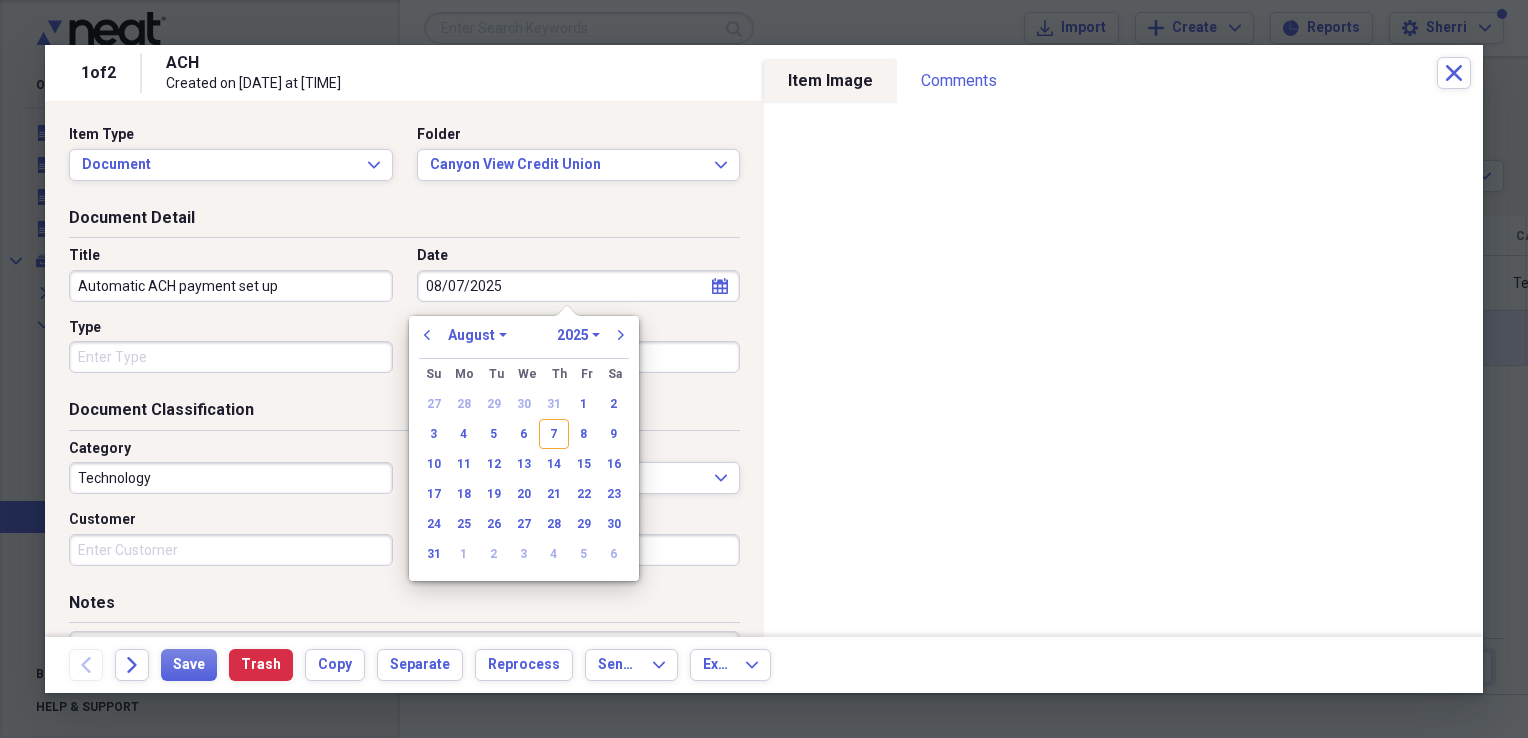 type on "08/07/2025" 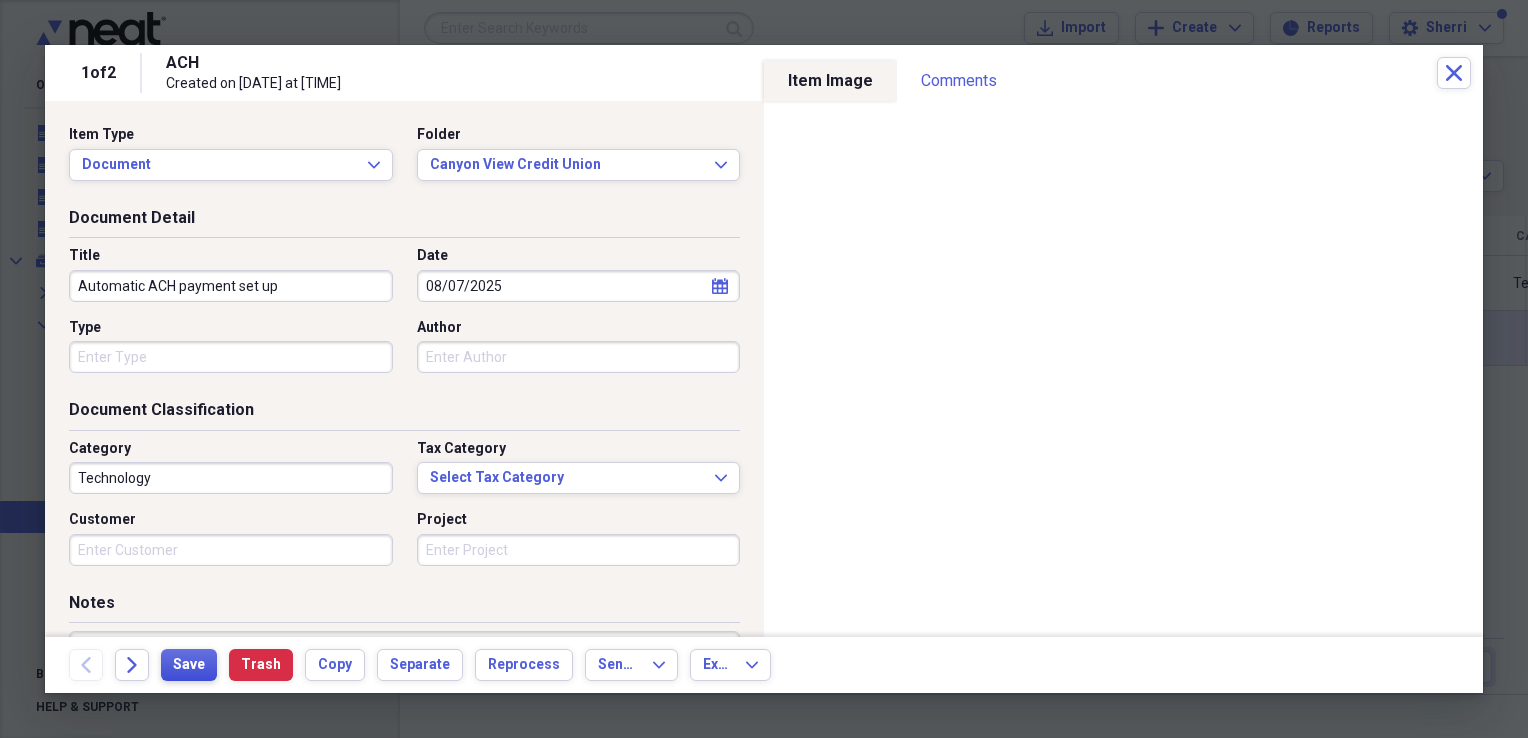 click on "Save" at bounding box center [189, 665] 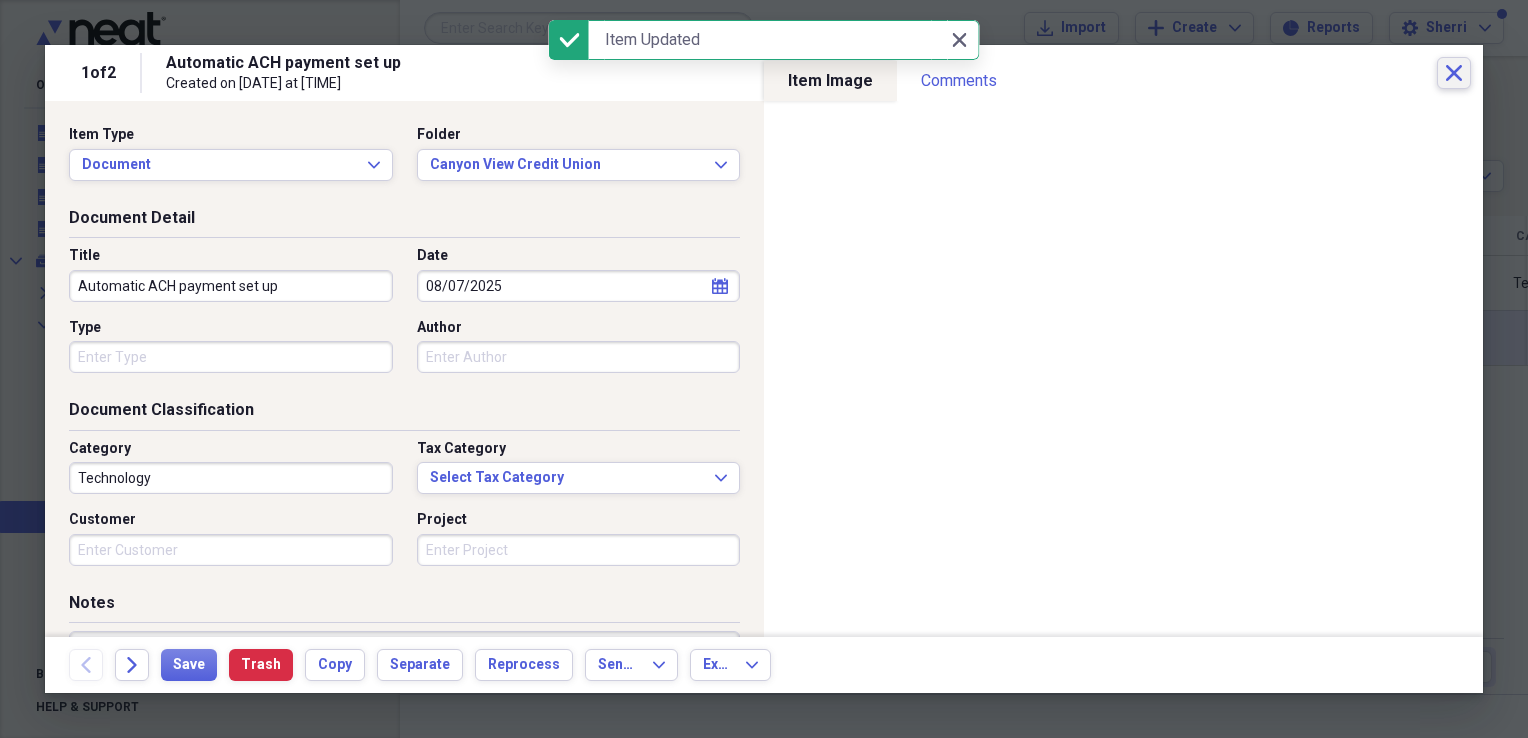 click 